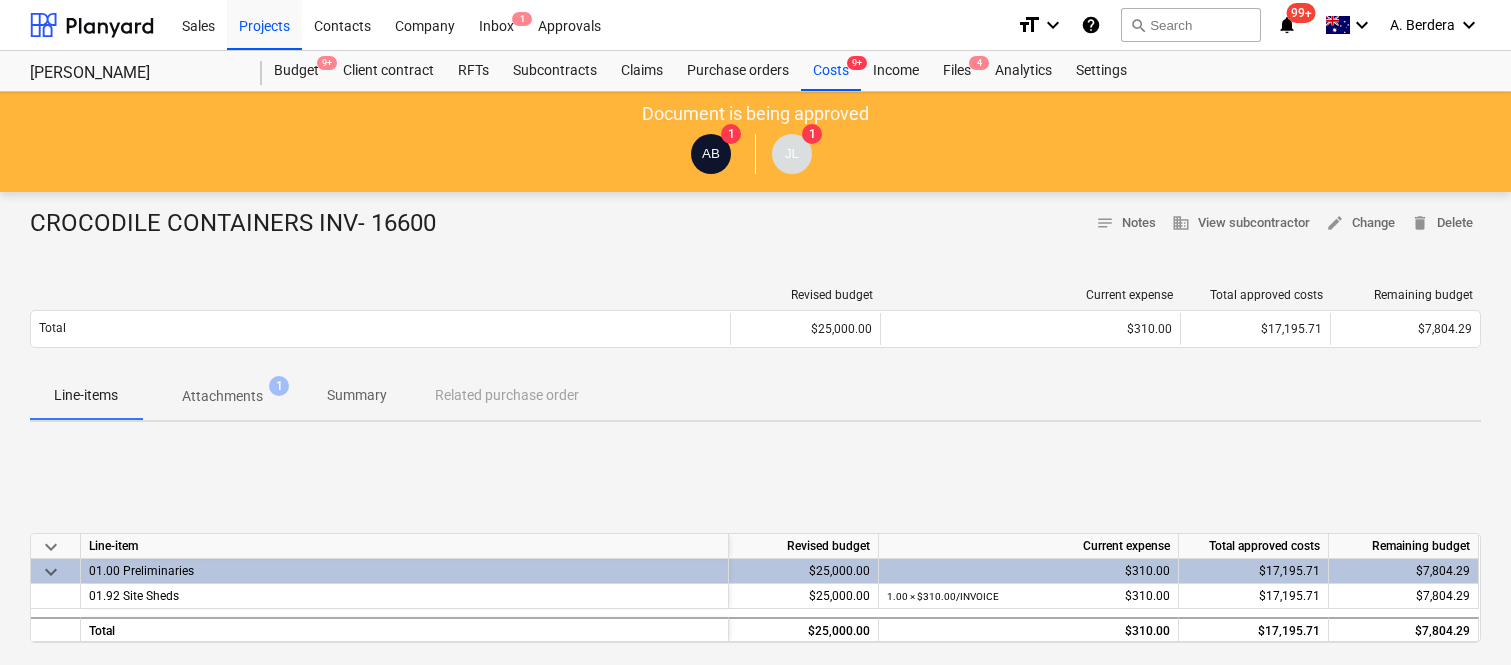 scroll, scrollTop: 0, scrollLeft: 0, axis: both 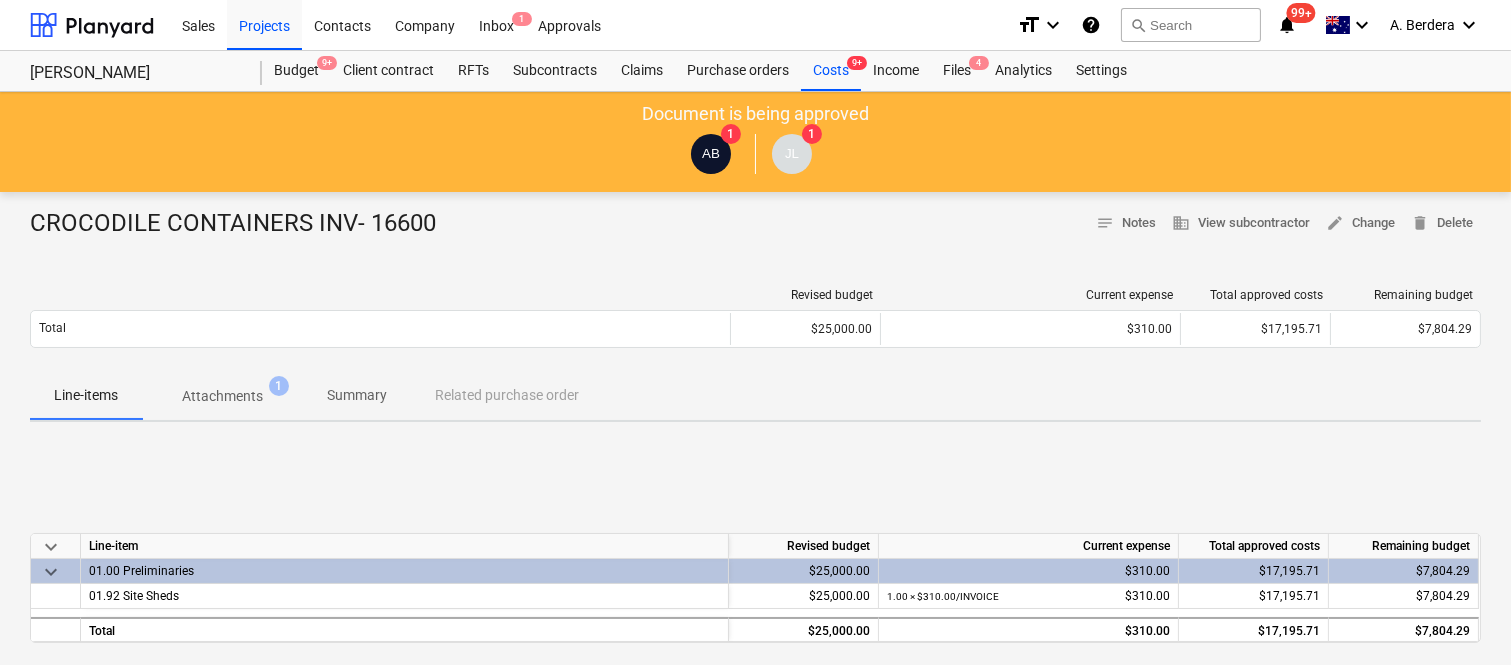click on "Files 4" at bounding box center [957, 71] 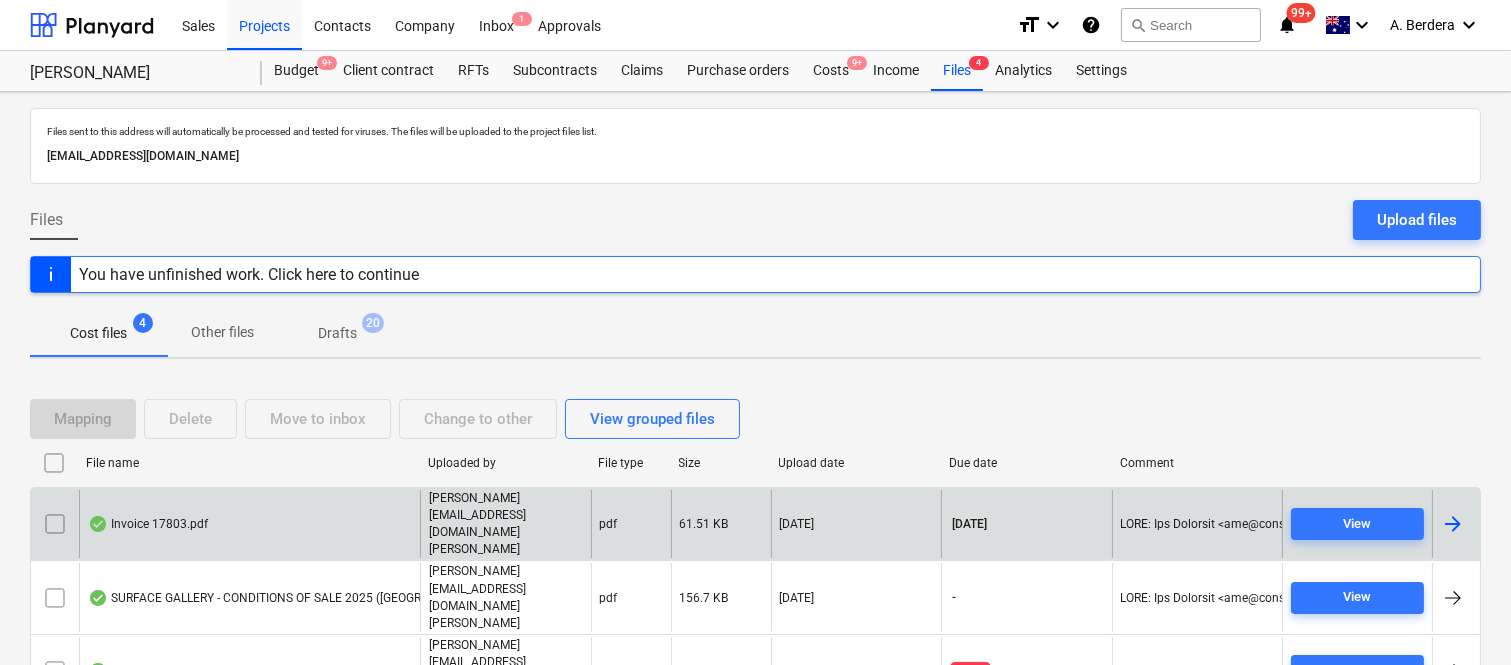 click on "Invoice 17803.pdf" at bounding box center [249, 524] 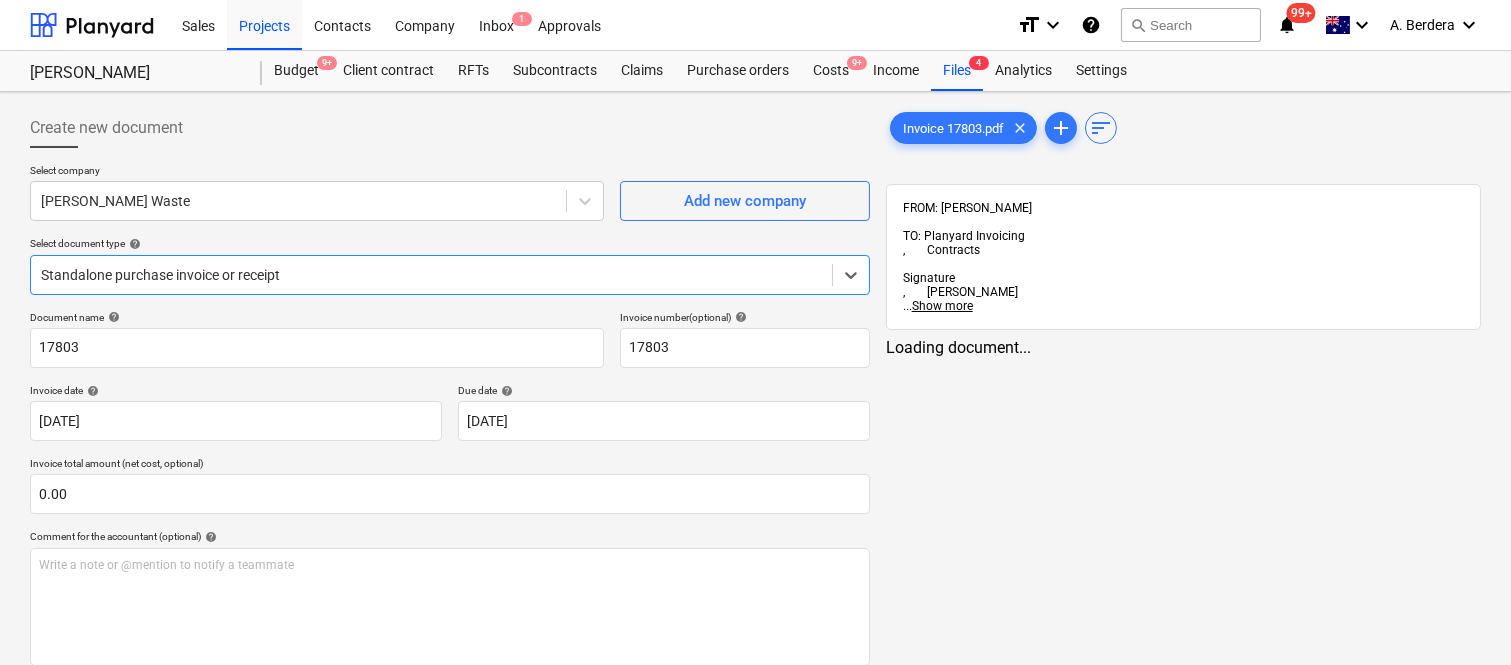 type on "17803" 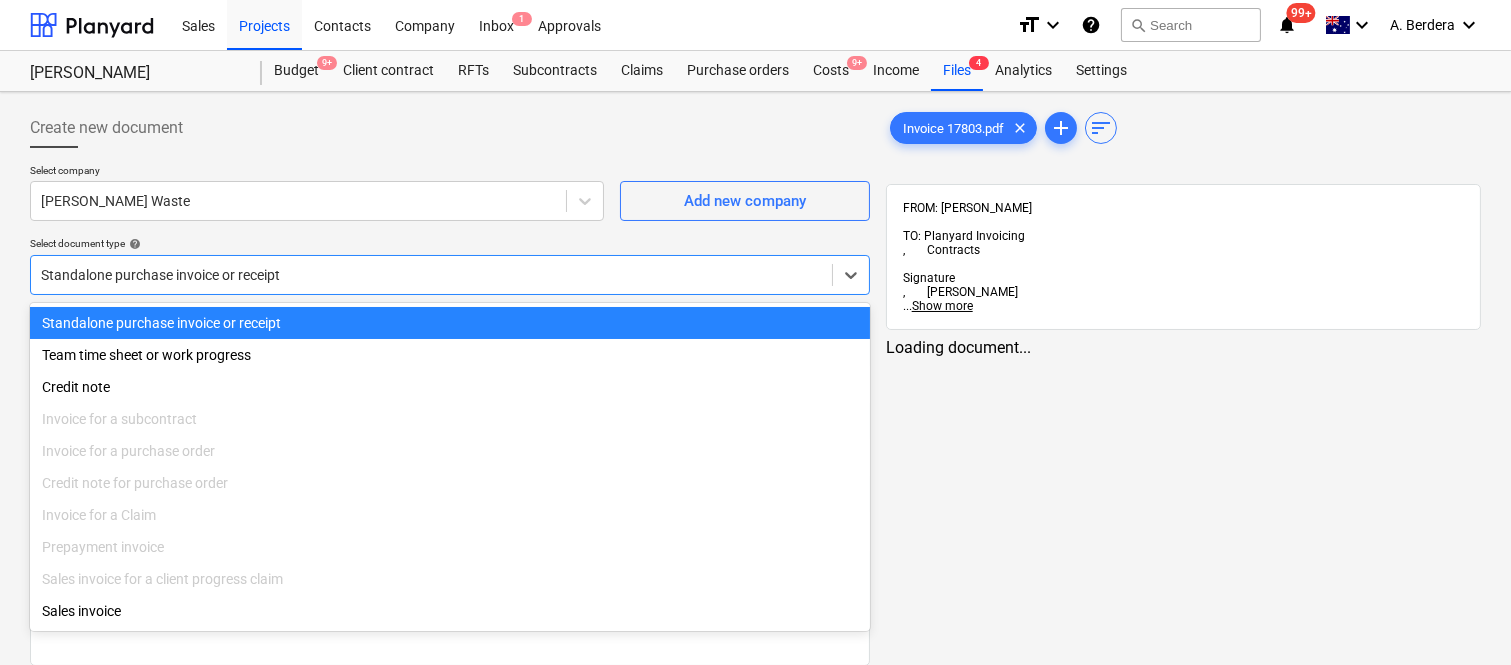click on "Standalone purchase invoice or receipt" at bounding box center [450, 323] 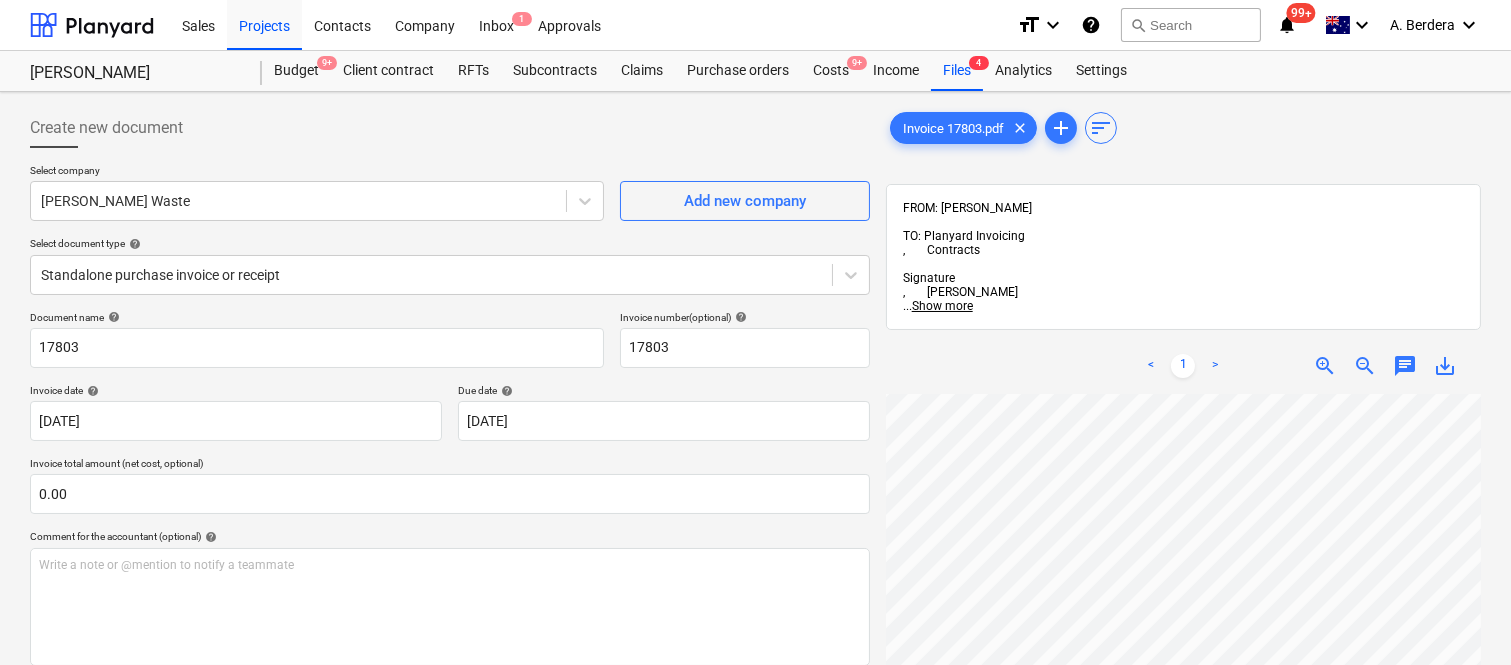 scroll, scrollTop: 48, scrollLeft: 158, axis: both 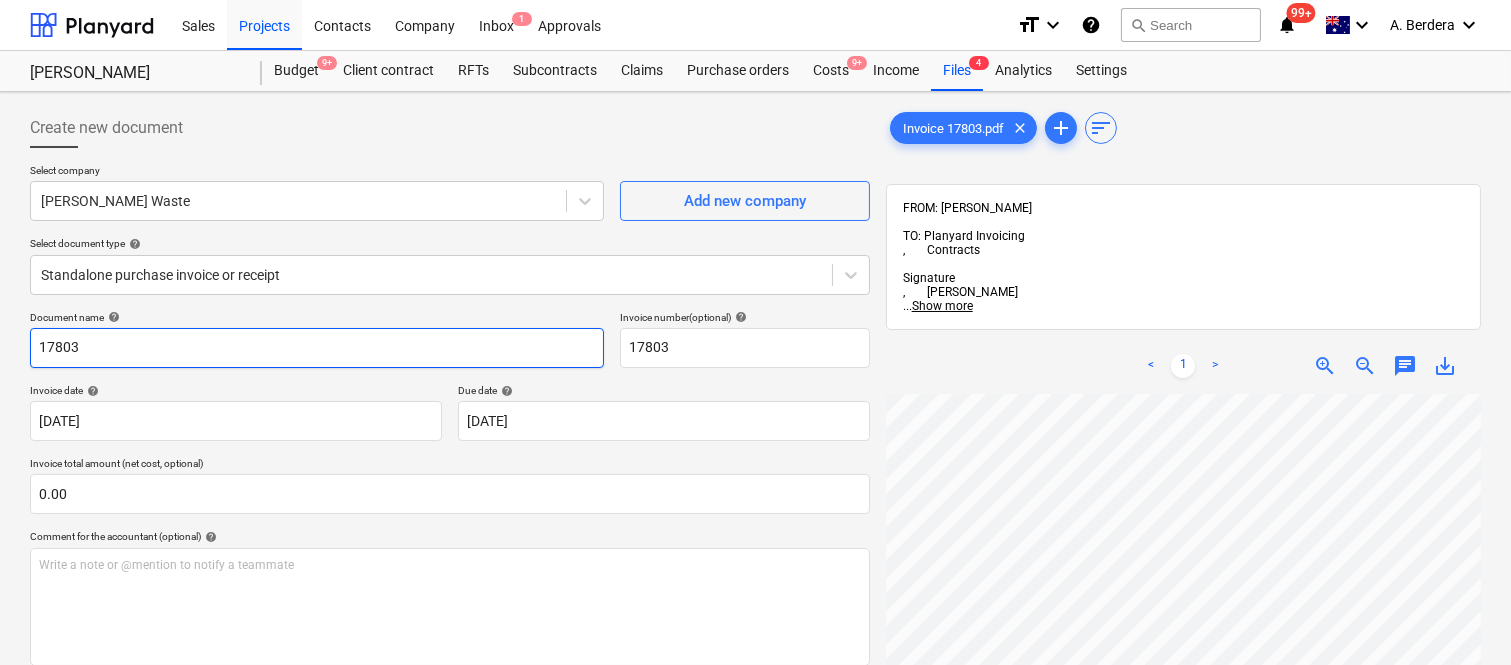 click on "17803" at bounding box center (317, 348) 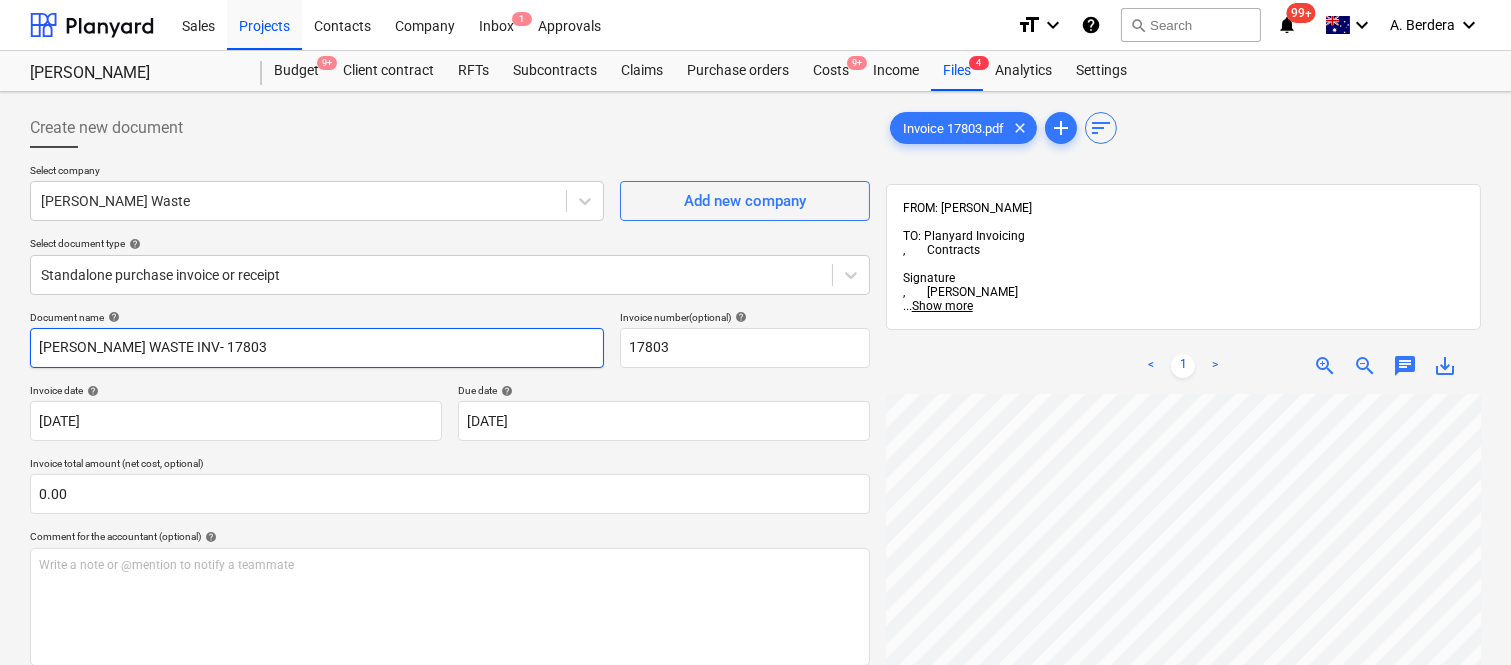 type on "[PERSON_NAME] WASTE INV- 17803" 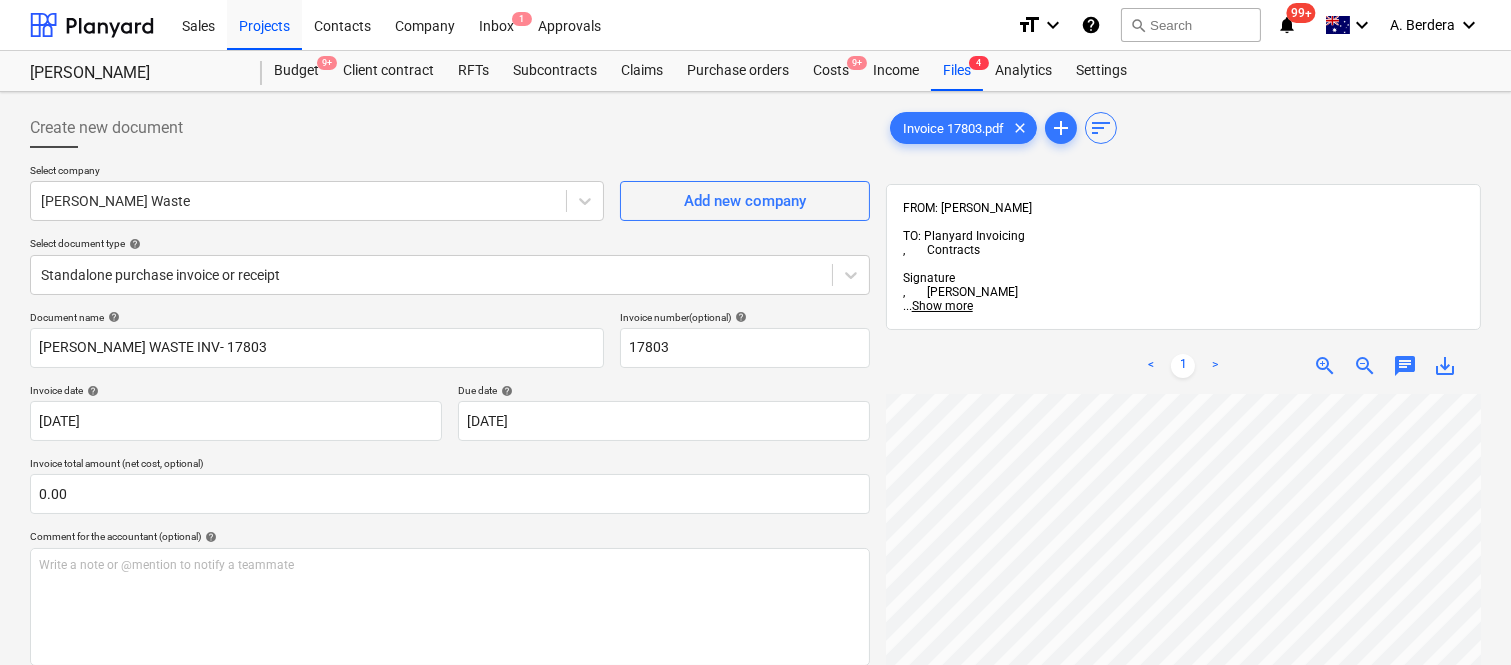 scroll, scrollTop: 73, scrollLeft: 132, axis: both 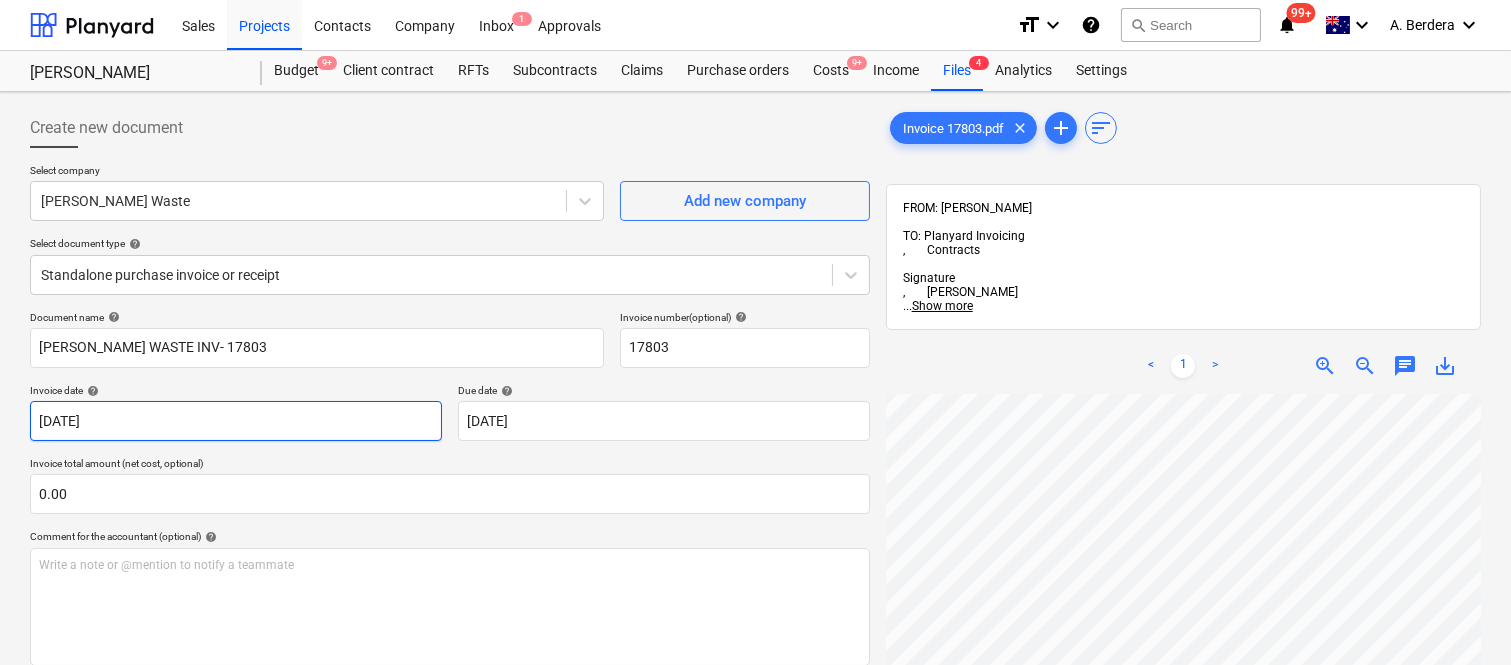 click on "Sales Projects Contacts Company Inbox 1 Approvals format_size keyboard_arrow_down help search Search notifications 99+ keyboard_arrow_down A. Berdera keyboard_arrow_down [PERSON_NAME] Budget 9+ Client contract RFTs Subcontracts Claims Purchase orders Costs 9+ Income Files 4 Analytics Settings Create new document Select company [PERSON_NAME] Waste   Add new company Select document type help Standalone purchase invoice or receipt Document name help [PERSON_NAME] WASTE INV- 17803 Invoice number  (optional) help 17803 Invoice date help [DATE] [DATE] Press the down arrow key to interact with the calendar and
select a date. Press the question mark key to get the keyboard shortcuts for changing dates. Due date help [DATE] [DATE] Press the down arrow key to interact with the calendar and
select a date. Press the question mark key to get the keyboard shortcuts for changing dates. Invoice total amount (net cost, optional) 0.00 Comment for the accountant (optional) help ﻿ Clear Save Submit $0.00 help <" at bounding box center [755, 332] 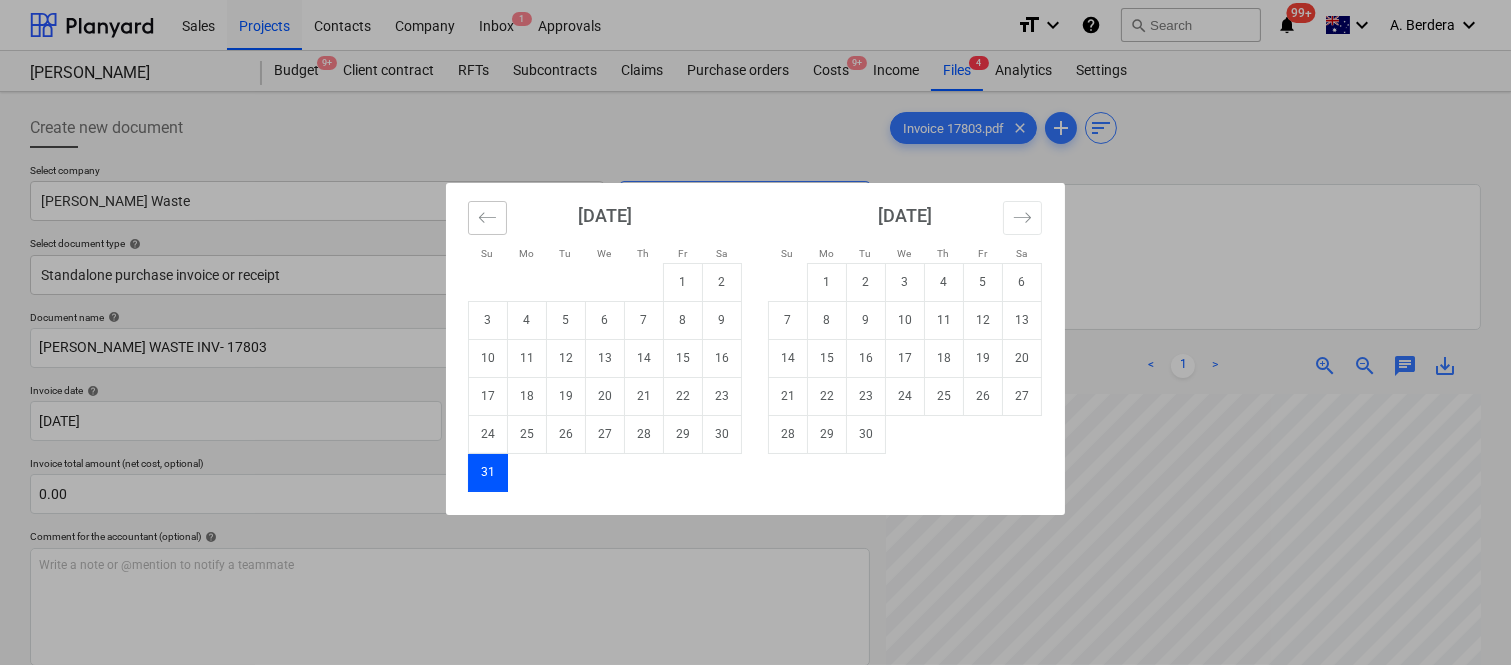 click at bounding box center [487, 218] 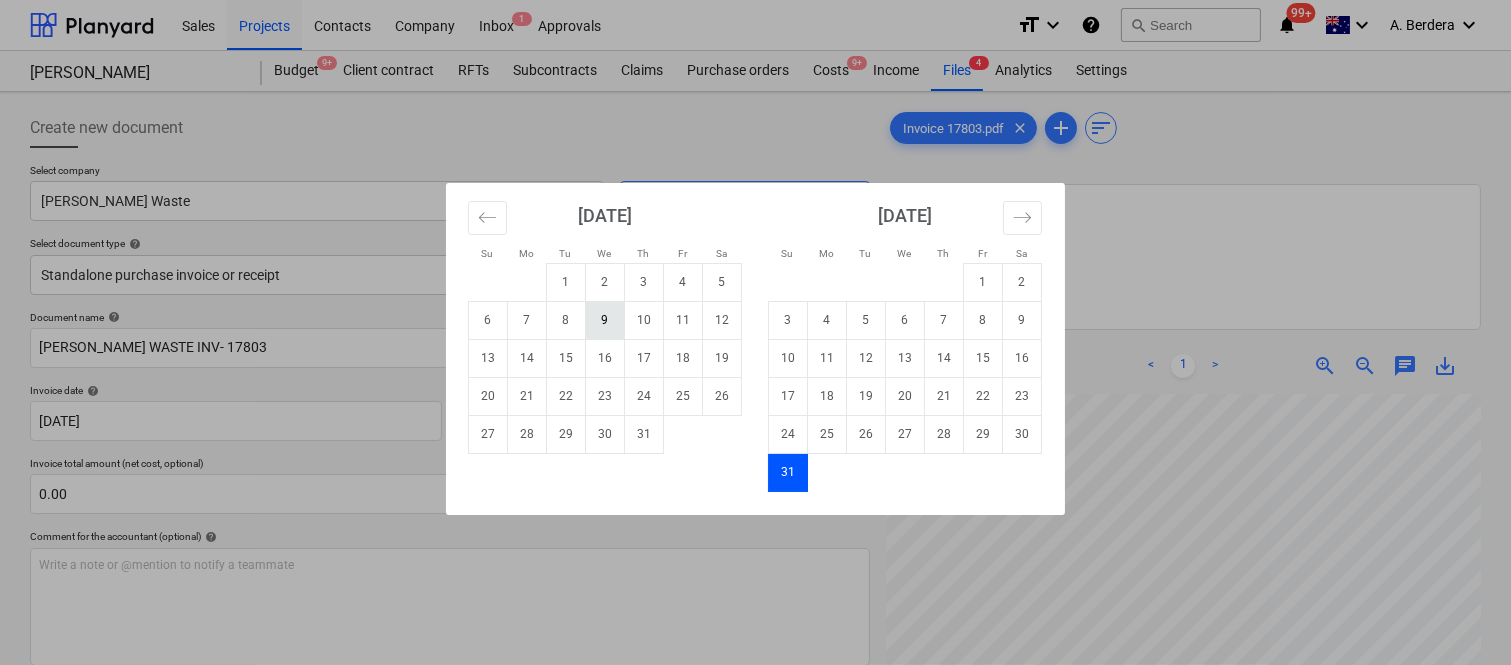 click on "9" at bounding box center (605, 320) 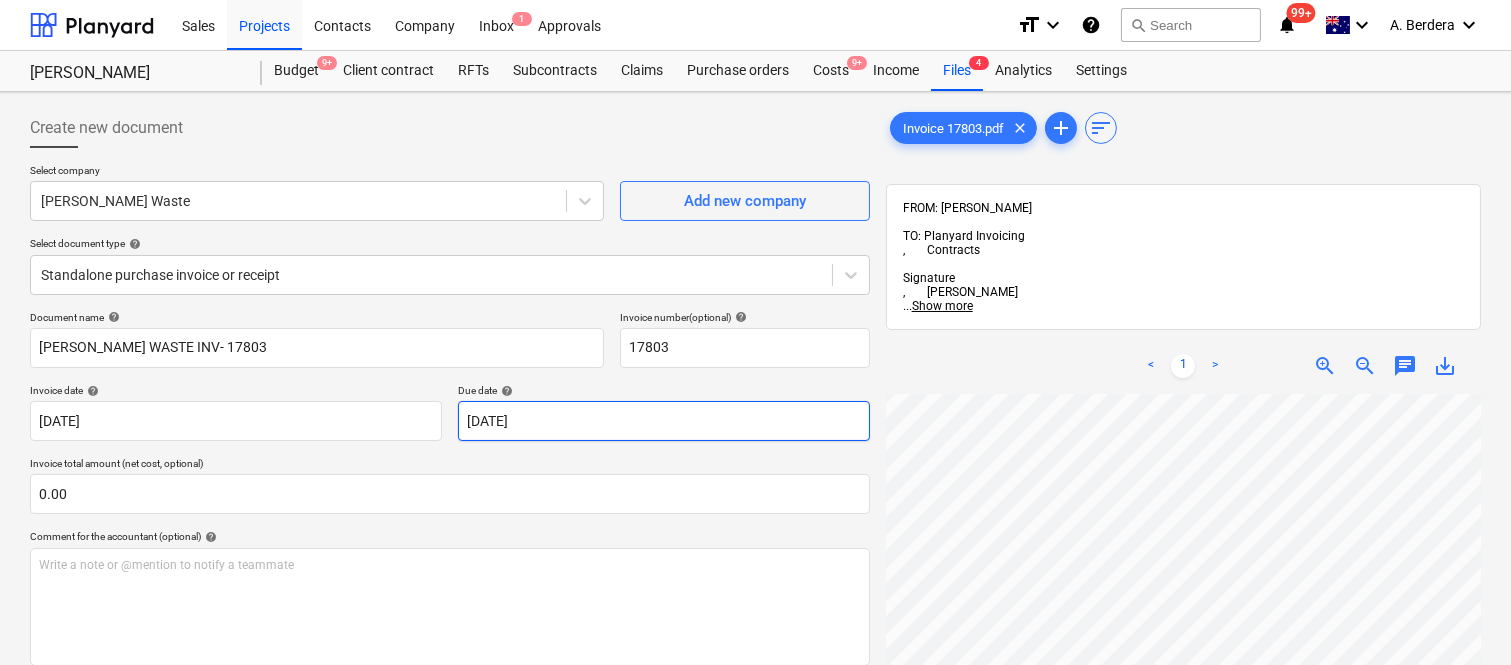 scroll, scrollTop: 354, scrollLeft: 0, axis: vertical 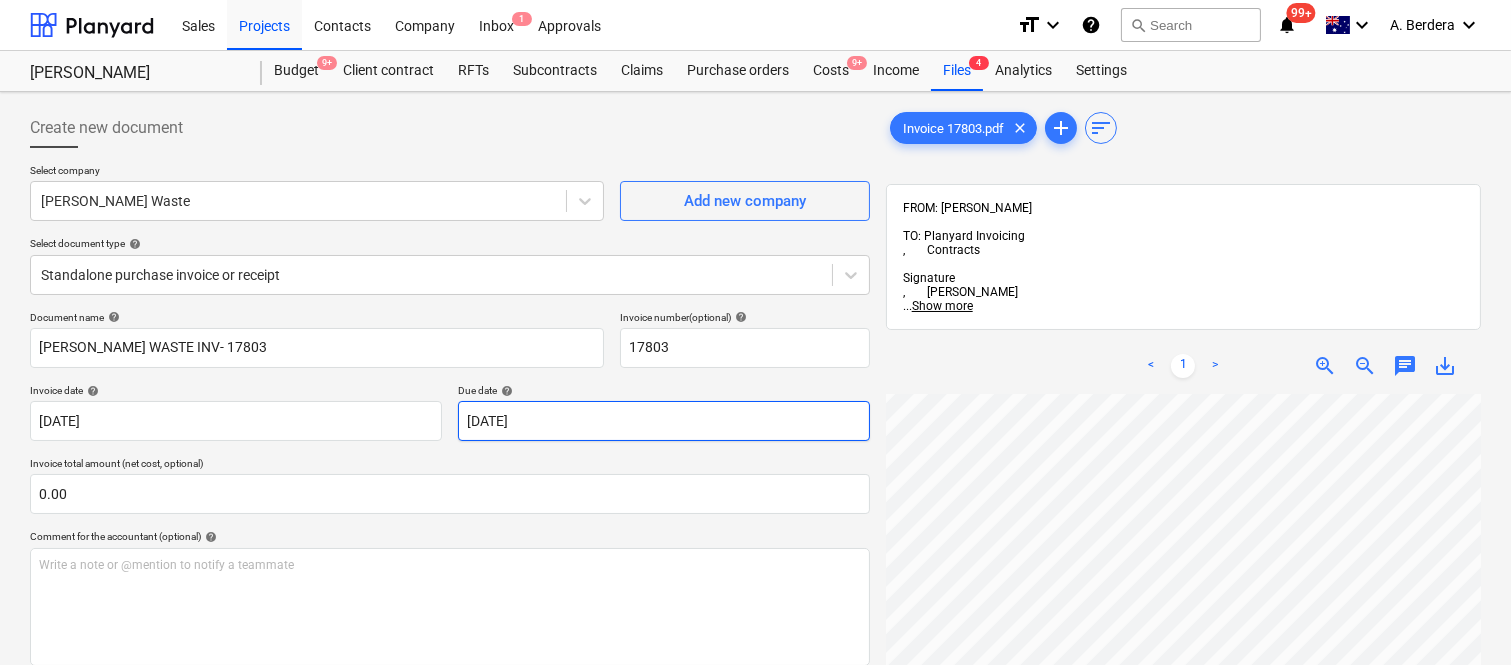click on "Sales Projects Contacts Company Inbox 1 Approvals format_size keyboard_arrow_down help search Search notifications 99+ keyboard_arrow_down A. Berdera keyboard_arrow_down [PERSON_NAME] Budget 9+ Client contract RFTs Subcontracts Claims Purchase orders Costs 9+ Income Files 4 Analytics Settings Create new document Select company [PERSON_NAME] Waste   Add new company Select document type help Standalone purchase invoice or receipt Document name help [PERSON_NAME] WASTE INV- 17803 Invoice number  (optional) help 17803 Invoice date help [DATE] 09.07.2025 Press the down arrow key to interact with the calendar and
select a date. Press the question mark key to get the keyboard shortcuts for changing dates. Due date help [DATE] [DATE] Press the down arrow key to interact with the calendar and
select a date. Press the question mark key to get the keyboard shortcuts for changing dates. Invoice total amount (net cost, optional) 0.00 Comment for the accountant (optional) help ﻿ Clear Save Submit $0.00 help <" at bounding box center [755, 332] 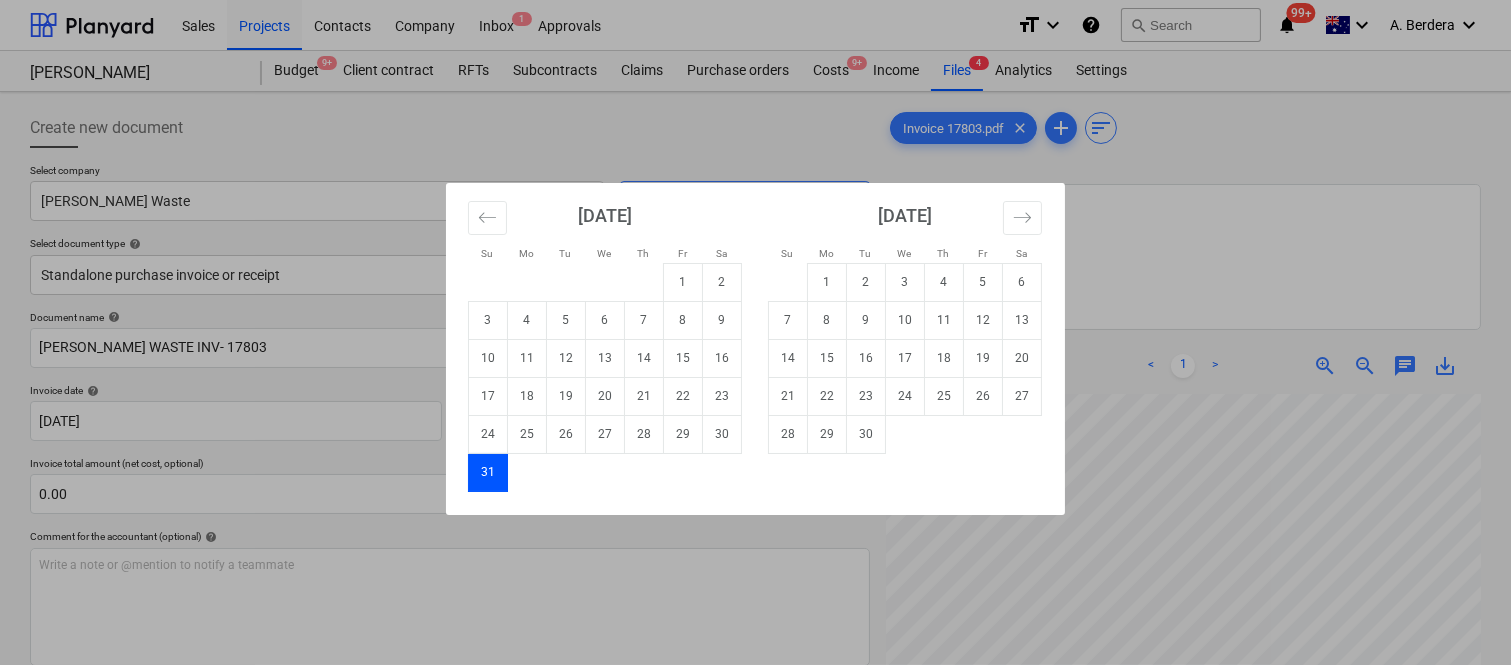 click on "Su Mo Tu We Th Fr Sa Su Mo Tu We Th Fr Sa [DATE] 1 2 3 4 5 6 7 8 9 10 11 12 13 14 15 16 17 18 19 20 21 22 23 24 25 26 27 28 29 30 [DATE] 1 2 3 4 5 6 7 8 9 10 11 12 13 14 15 16 17 18 19 20 21 22 23 24 25 26 27 28 29 30 31 [DATE] 1 2 3 4 5 6 7 8 9 10 11 12 13 14 15 16 17 18 19 20 21 22 23 24 25 26 27 28 29 [DATE] 1 2 3 4 5 6 7 8 9 10 11 12 13 14 15 16 17 18 19 20 21 22 23 24 25 26 27 28 29 30 31" at bounding box center (755, 332) 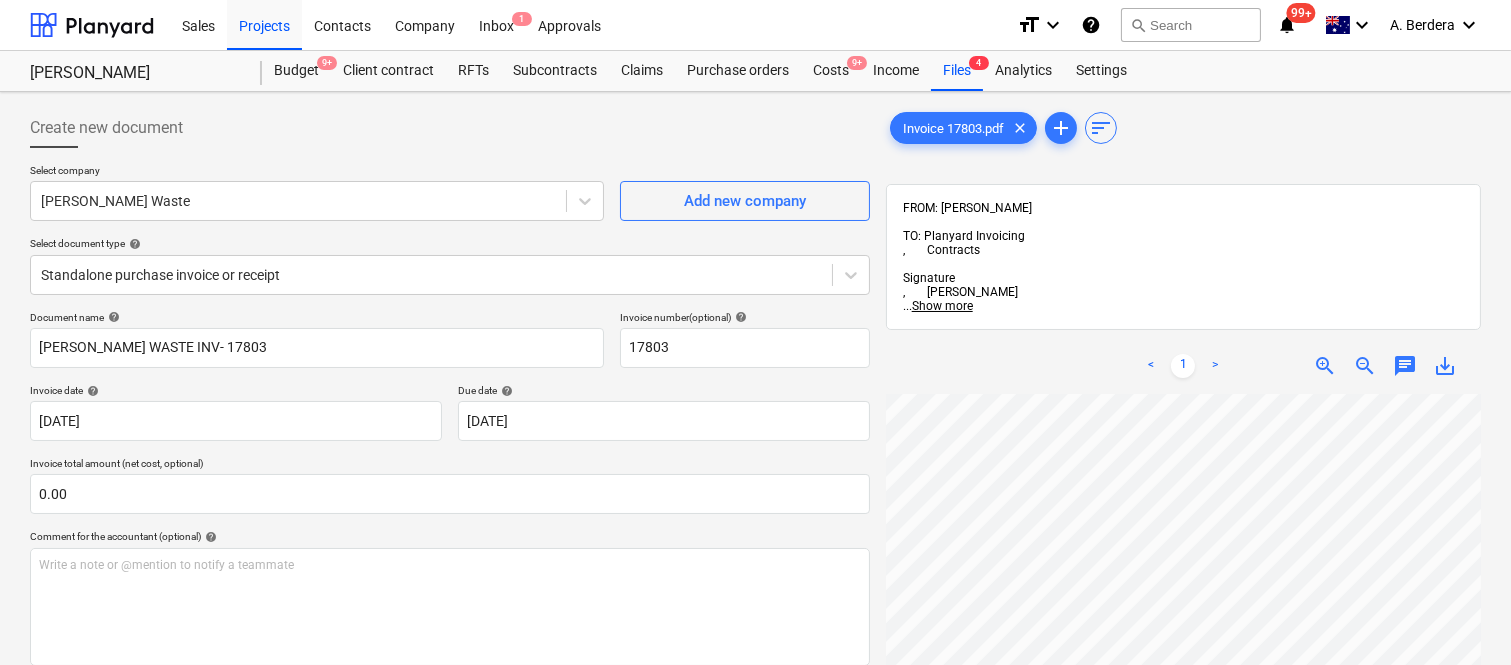 scroll, scrollTop: 283, scrollLeft: 158, axis: both 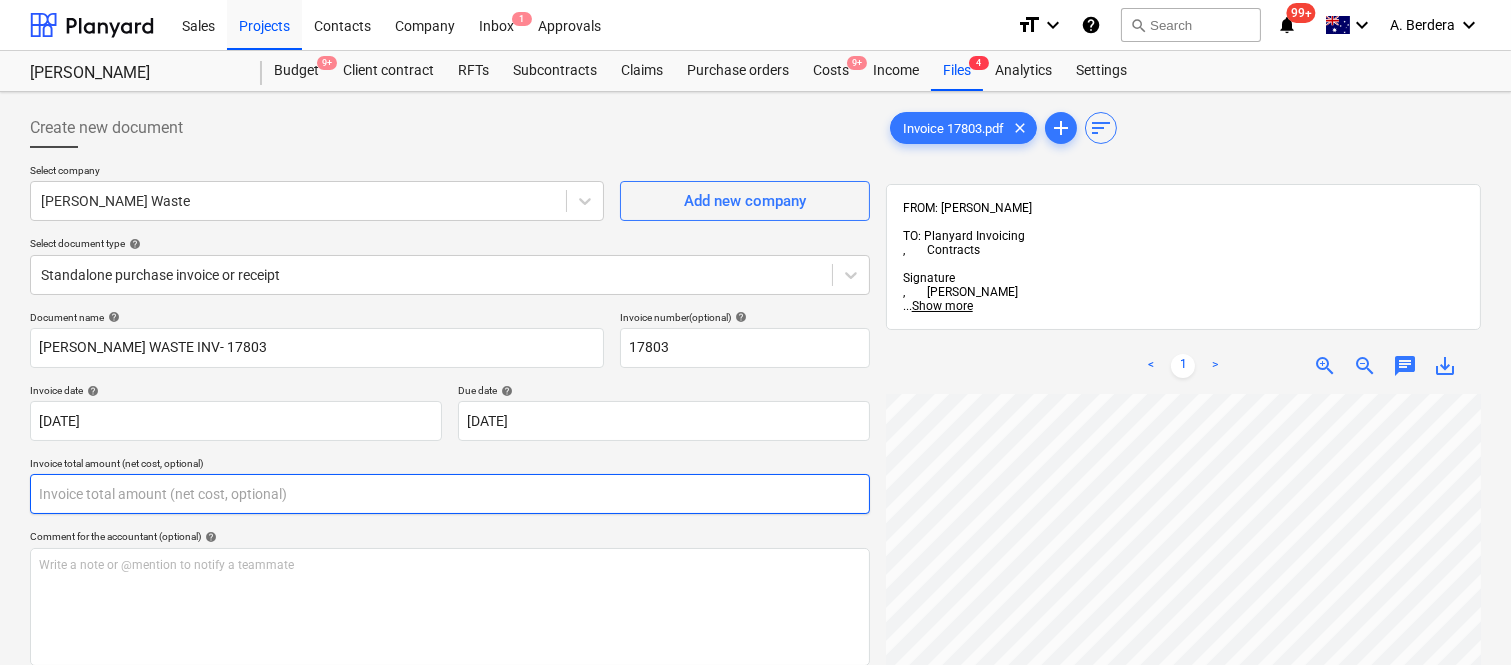 click at bounding box center [450, 494] 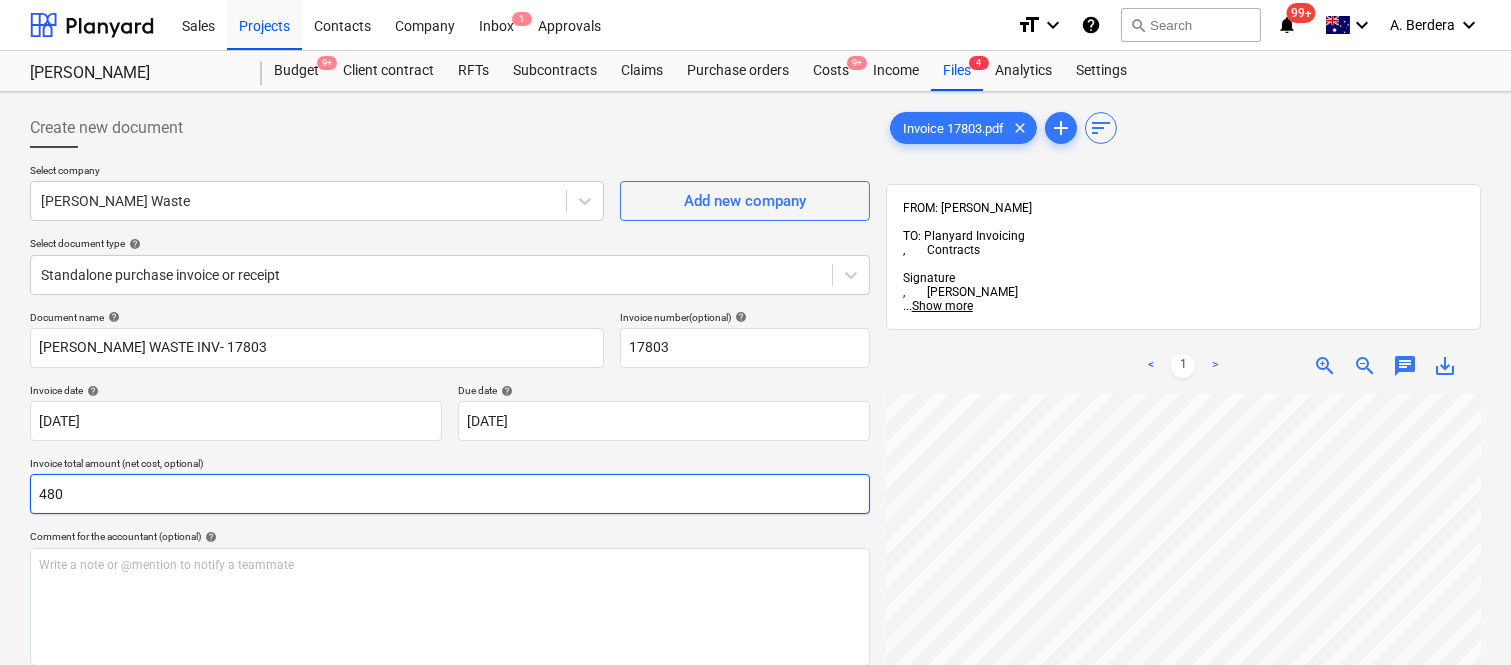 type on "480" 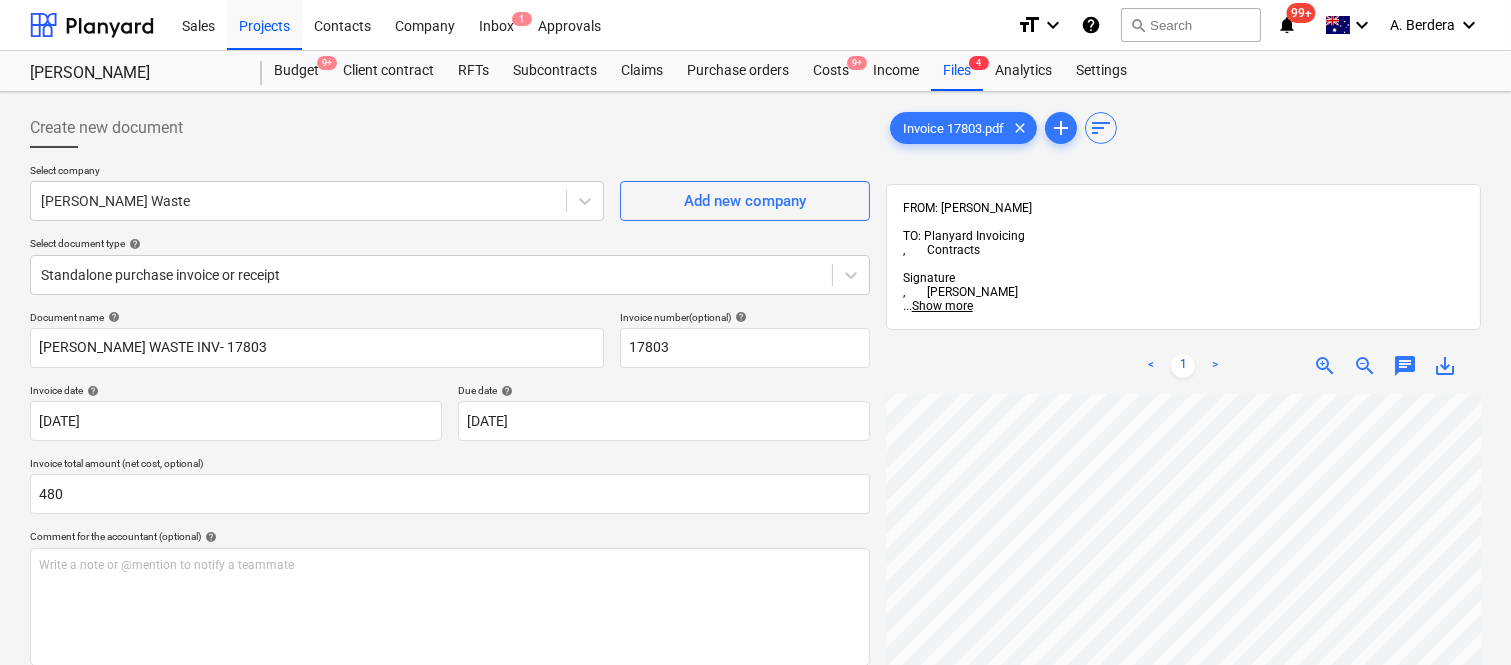 scroll, scrollTop: 422, scrollLeft: 158, axis: both 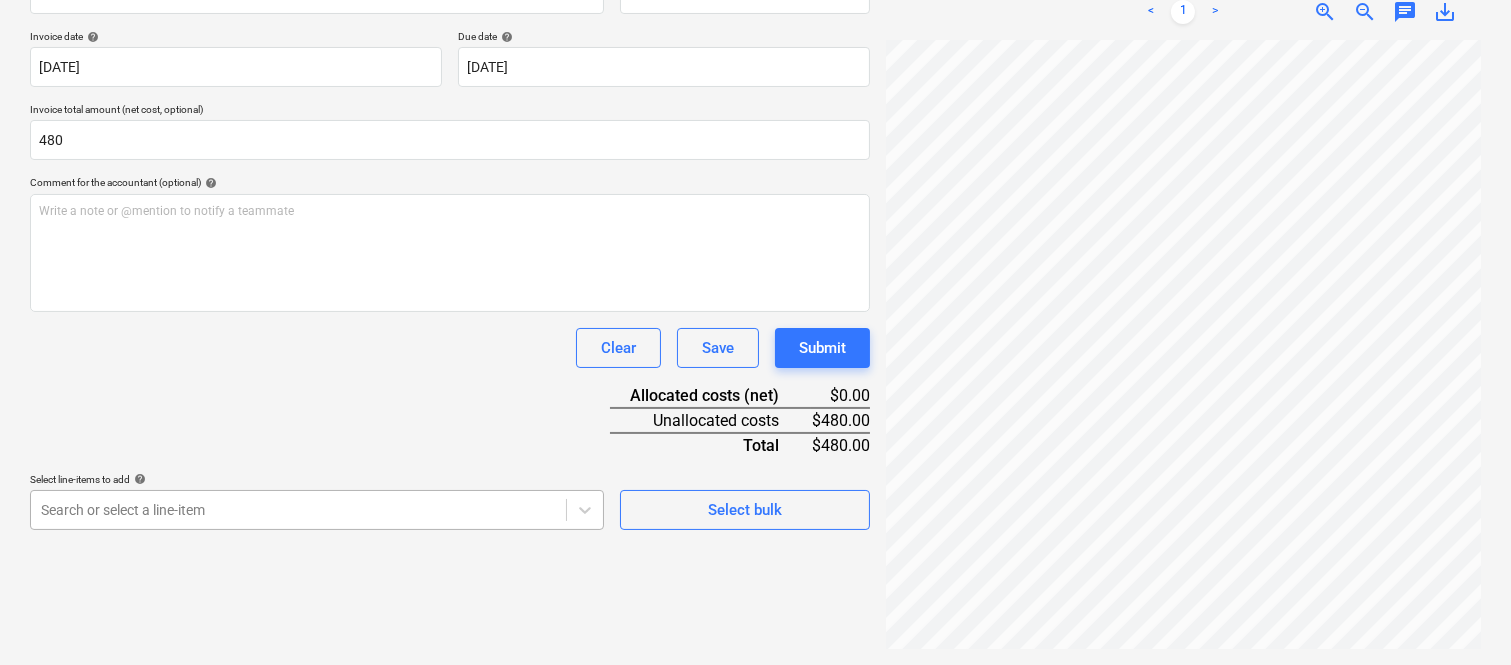 click on "Sales Projects Contacts Company Inbox 1 Approvals format_size keyboard_arrow_down help search Search notifications 99+ keyboard_arrow_down A. Berdera keyboard_arrow_down [PERSON_NAME] Budget 9+ Client contract RFTs Subcontracts Claims Purchase orders Costs 9+ Income Files 4 Analytics Settings Create new document Select company [PERSON_NAME] Waste   Add new company Select document type help Standalone purchase invoice or receipt Document name help [PERSON_NAME] WASTE INV- 17803 Invoice number  (optional) help 17803 Invoice date help [DATE] 09.07.2025 Press the down arrow key to interact with the calendar and
select a date. Press the question mark key to get the keyboard shortcuts for changing dates. Due date help [DATE] [DATE] Press the down arrow key to interact with the calendar and
select a date. Press the question mark key to get the keyboard shortcuts for changing dates. Invoice total amount (net cost, optional) 480 Comment for the accountant (optional) help ﻿ Clear Save Submit $0.00 $480.00" at bounding box center [755, -22] 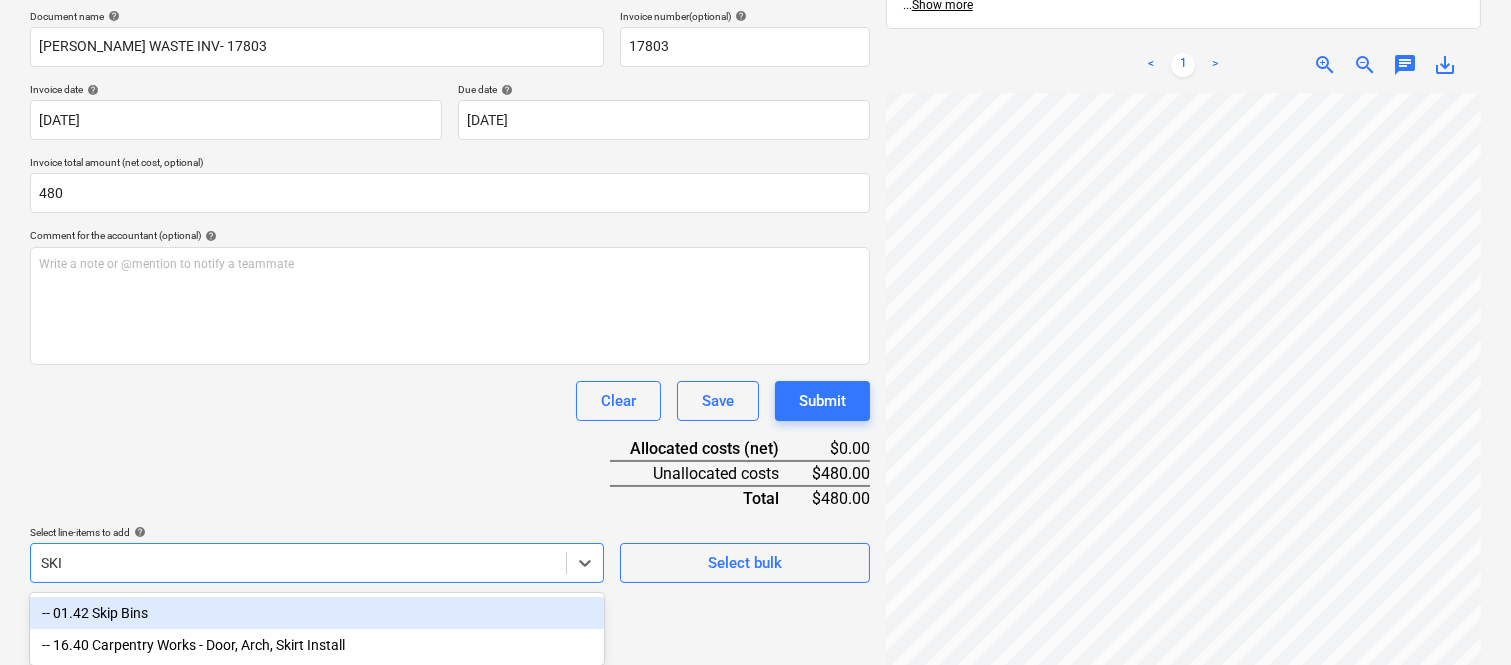 type on "SKIP" 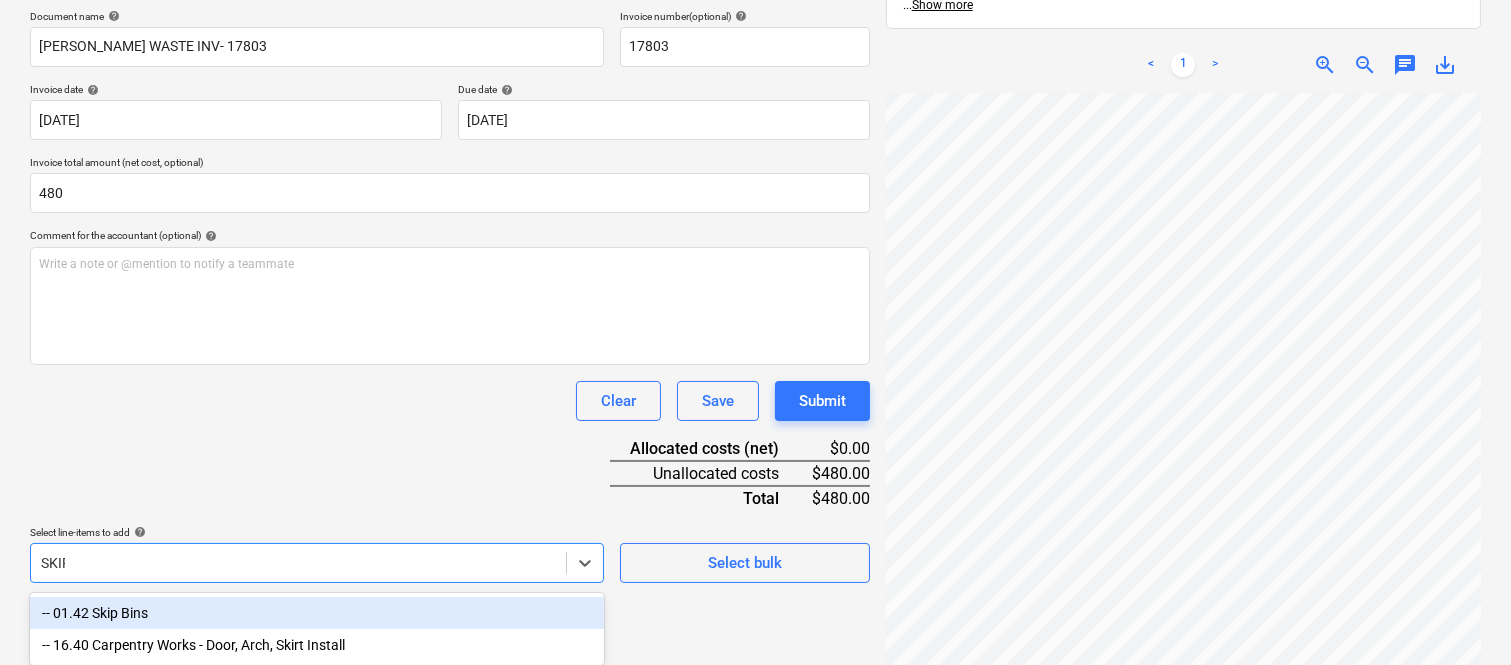 scroll, scrollTop: 285, scrollLeft: 0, axis: vertical 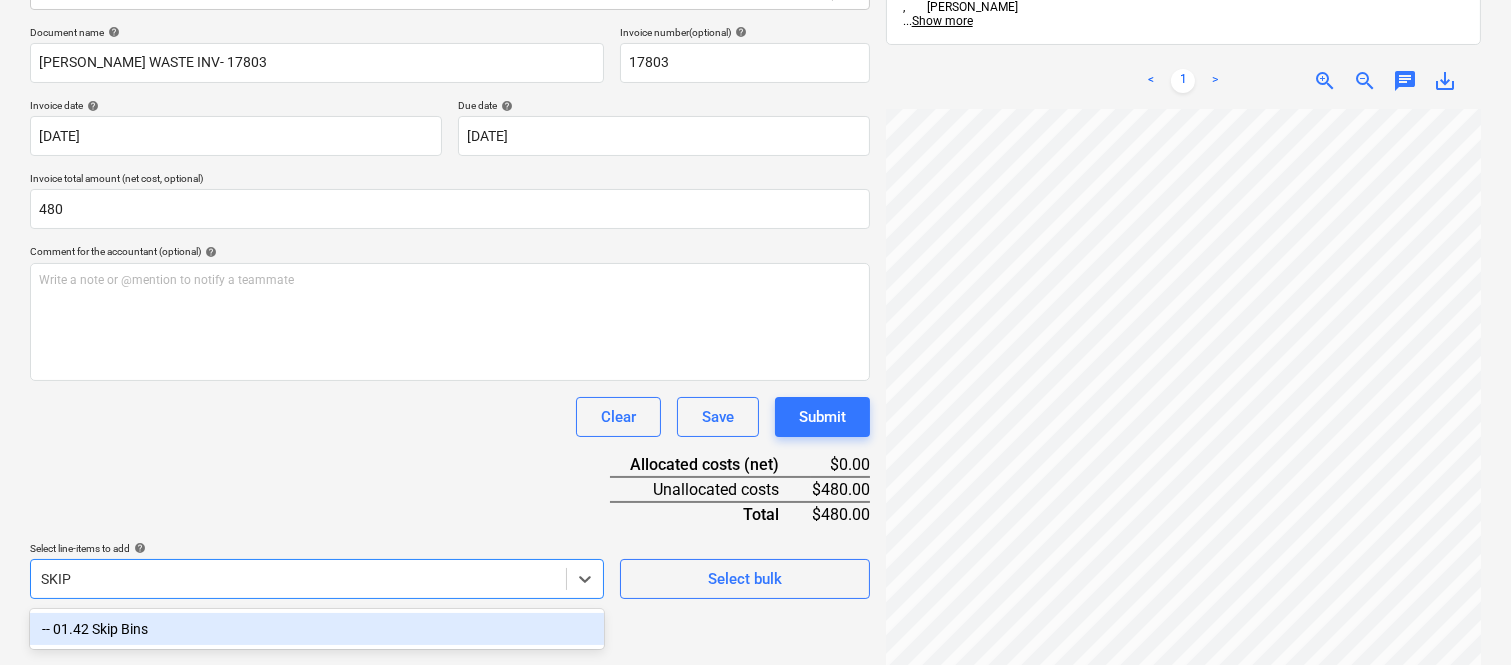 drag, startPoint x: 366, startPoint y: 636, endPoint x: 290, endPoint y: 472, distance: 180.75398 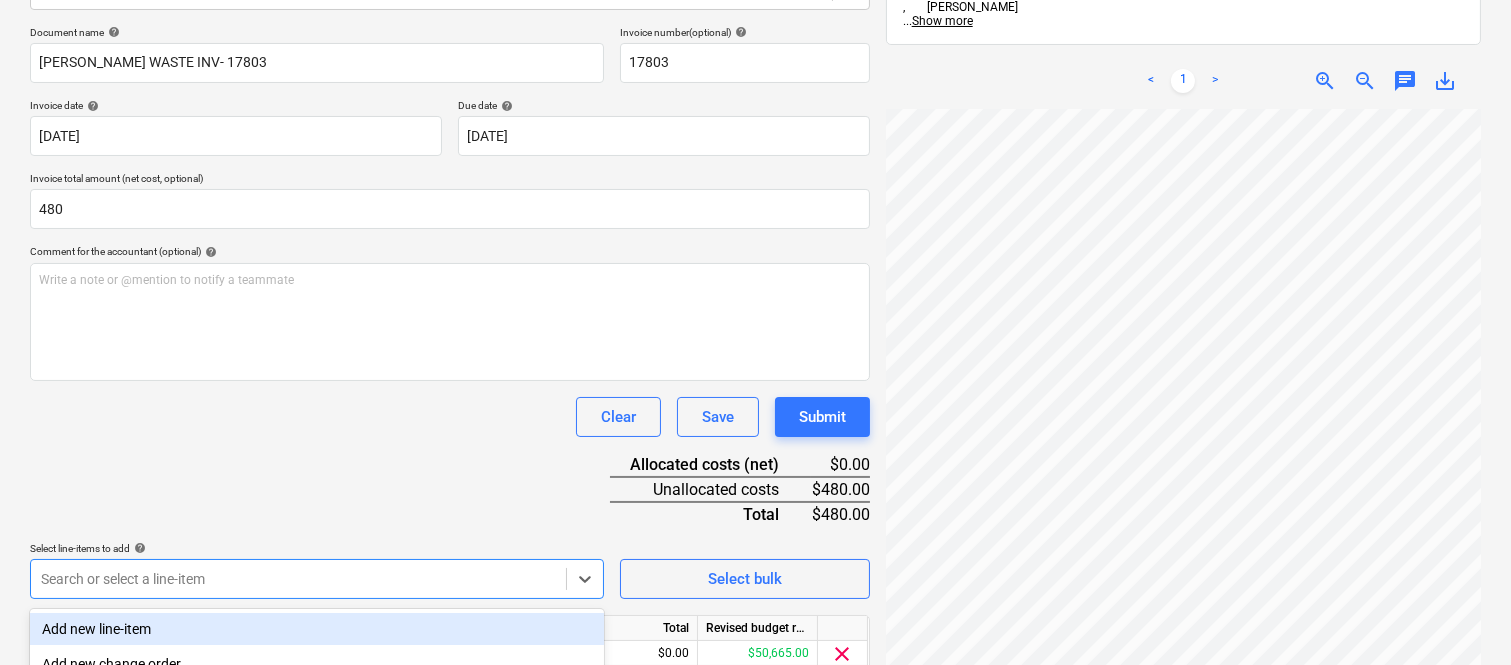 drag, startPoint x: 293, startPoint y: 463, endPoint x: 291, endPoint y: 448, distance: 15.132746 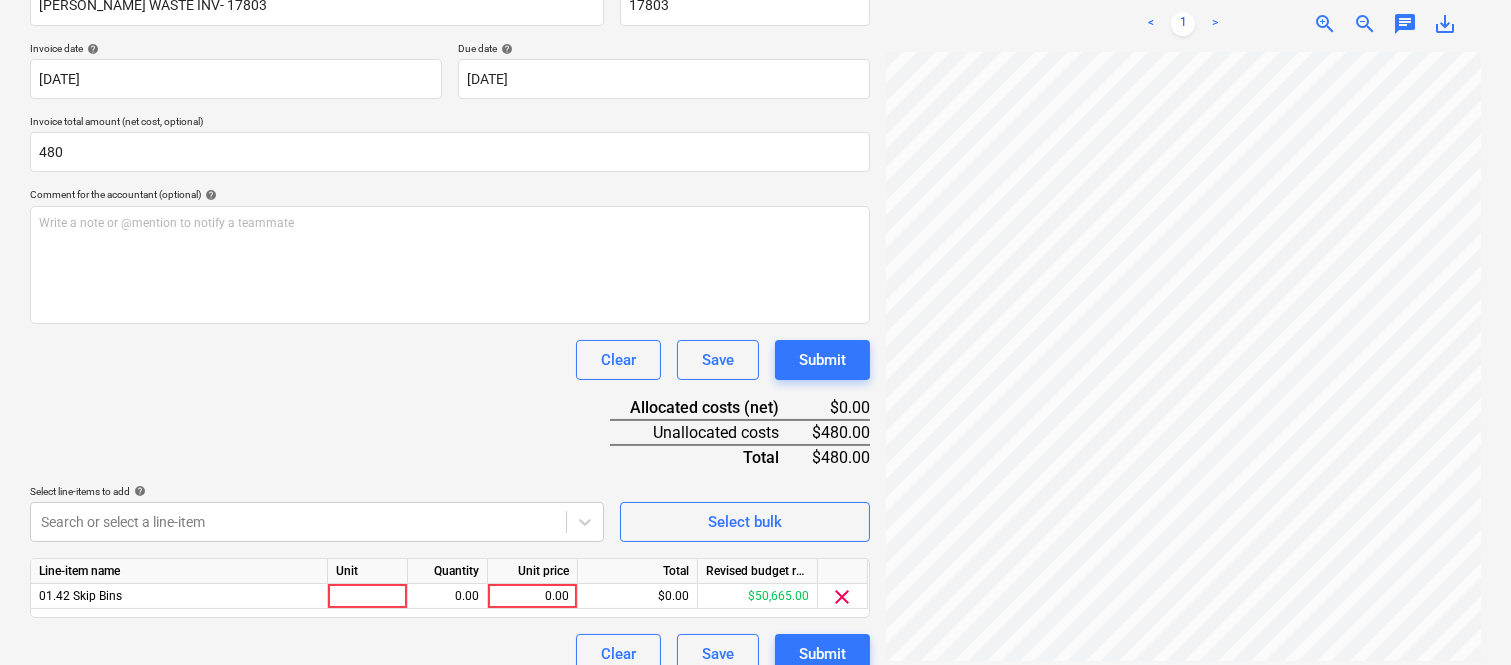 scroll, scrollTop: 367, scrollLeft: 0, axis: vertical 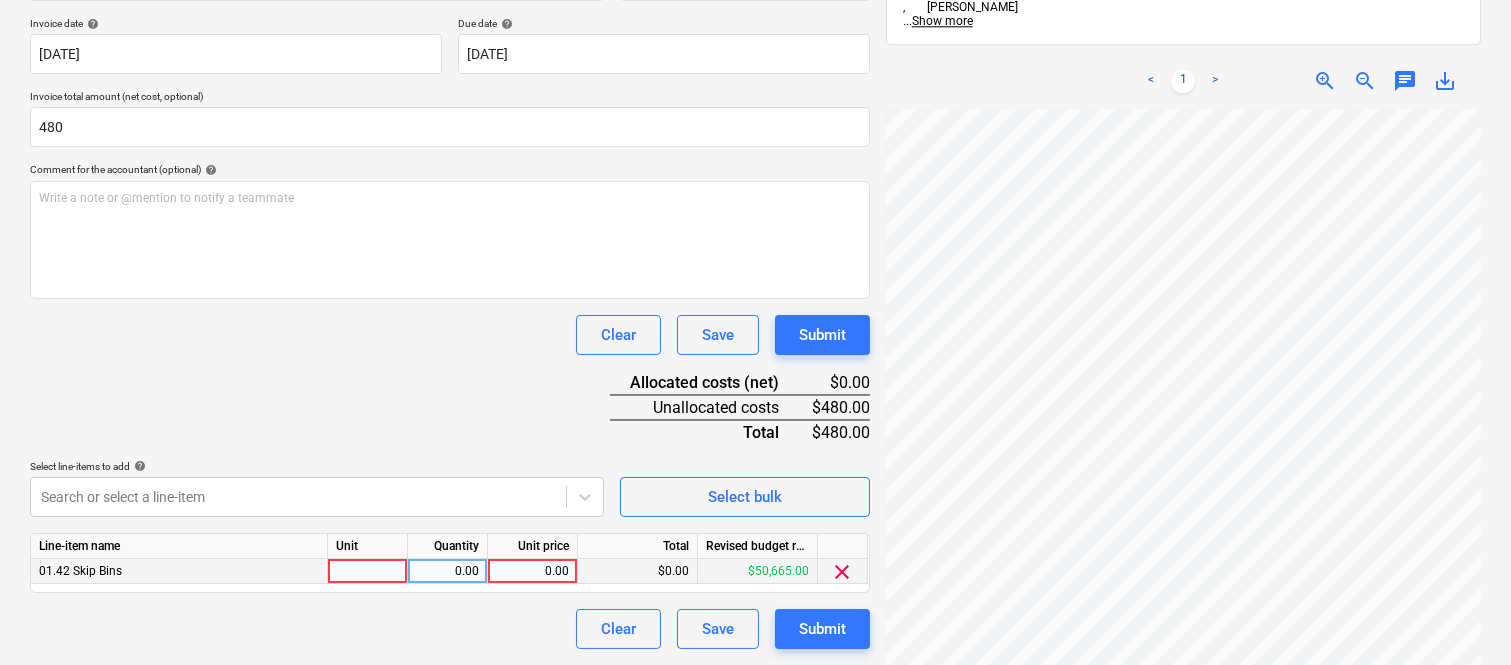 click at bounding box center (368, 571) 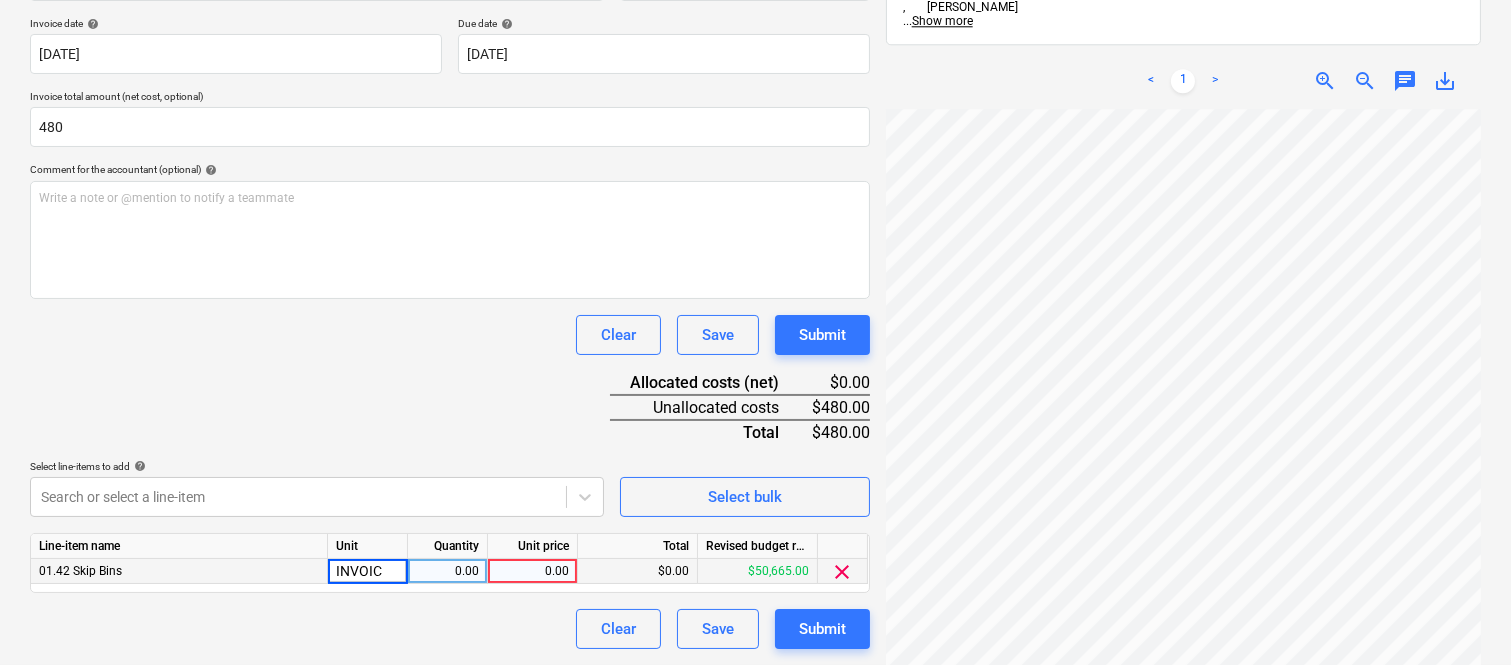 type on "INVOICE" 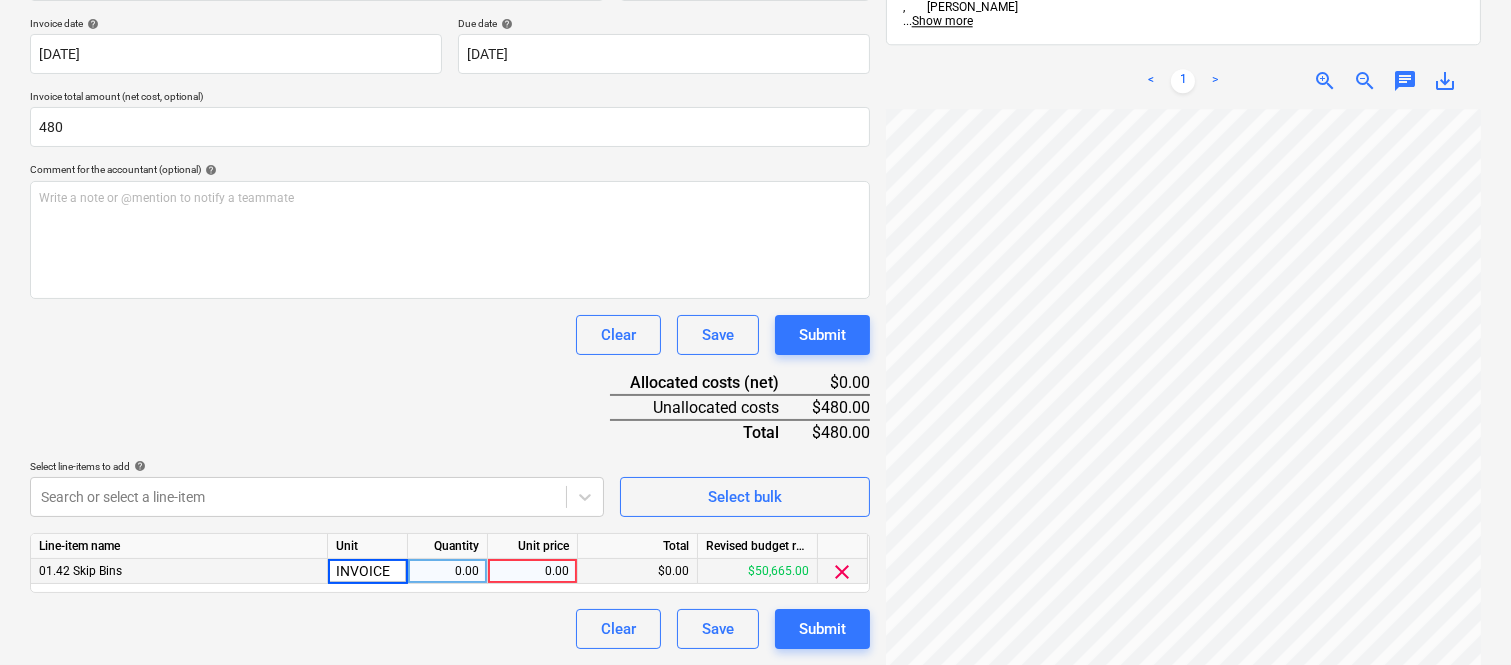 click on "0.00" at bounding box center (447, 571) 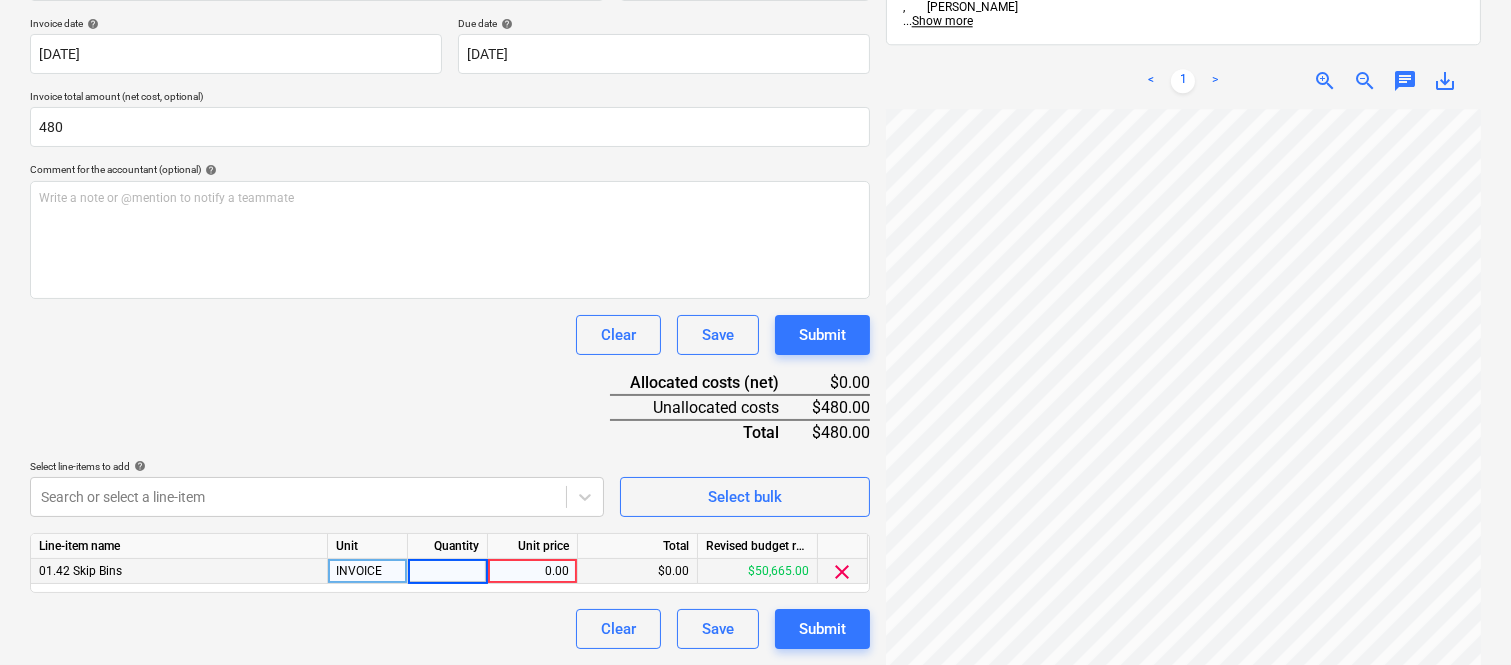 type on "1" 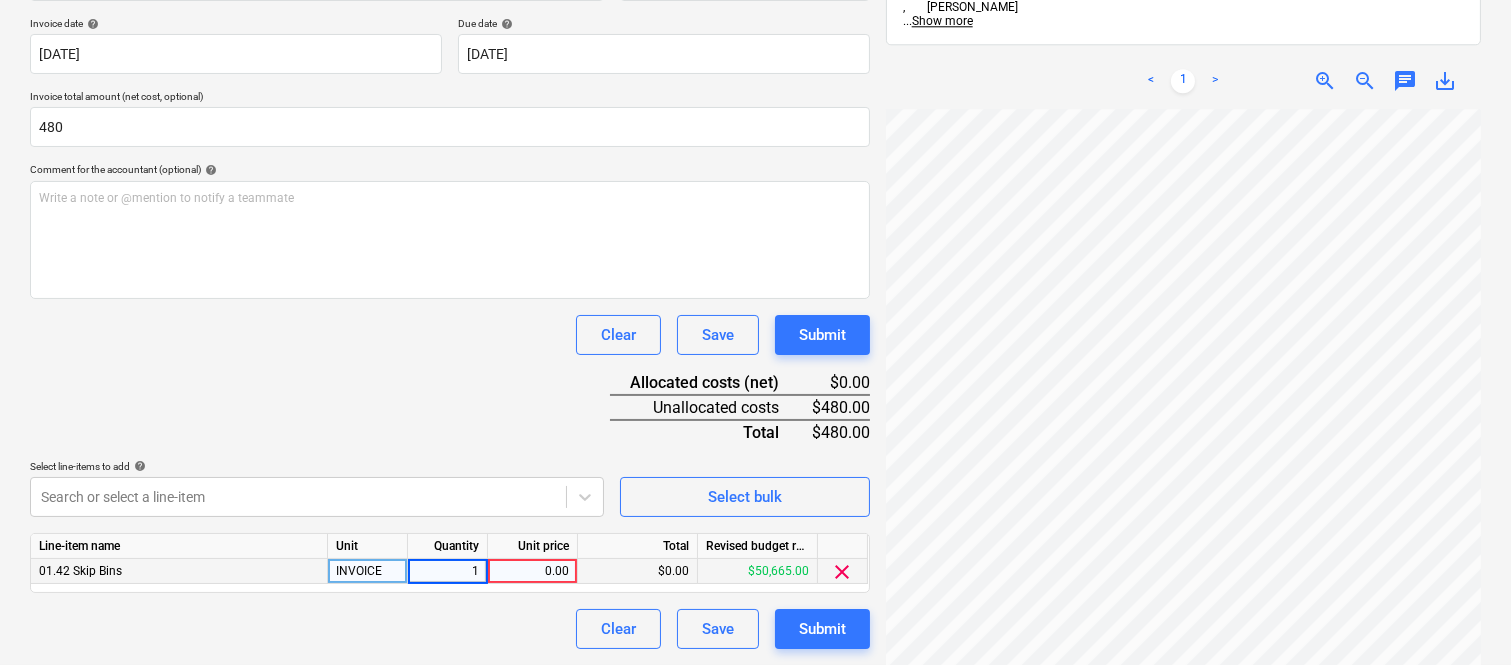 click on "0.00" at bounding box center (532, 571) 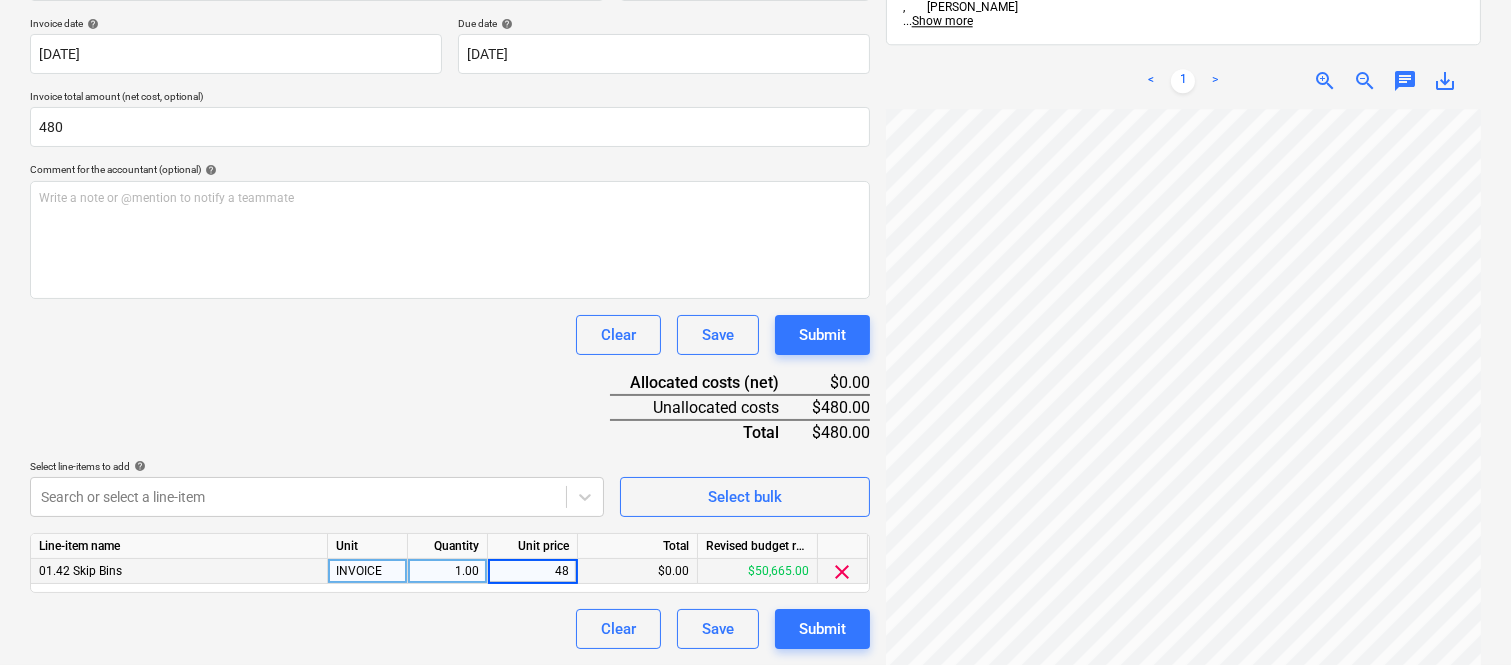 type on "480" 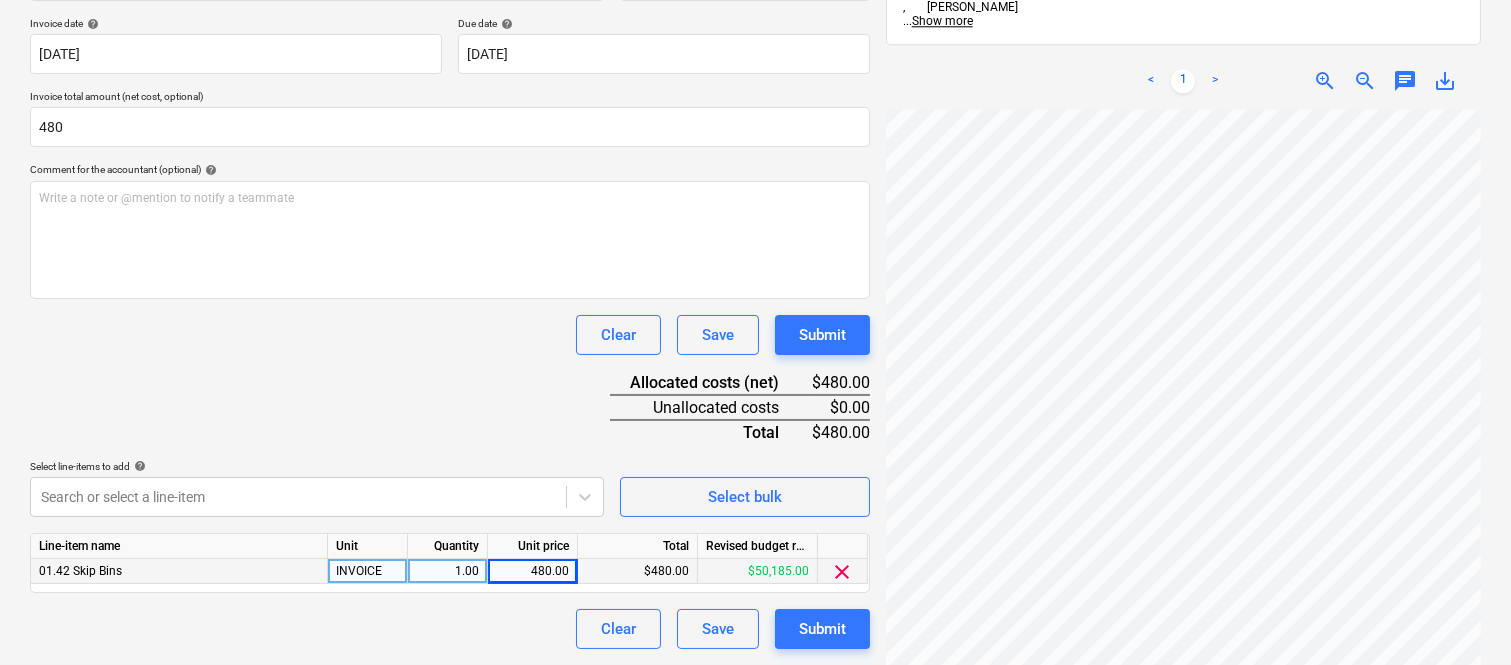 scroll, scrollTop: 312, scrollLeft: 158, axis: both 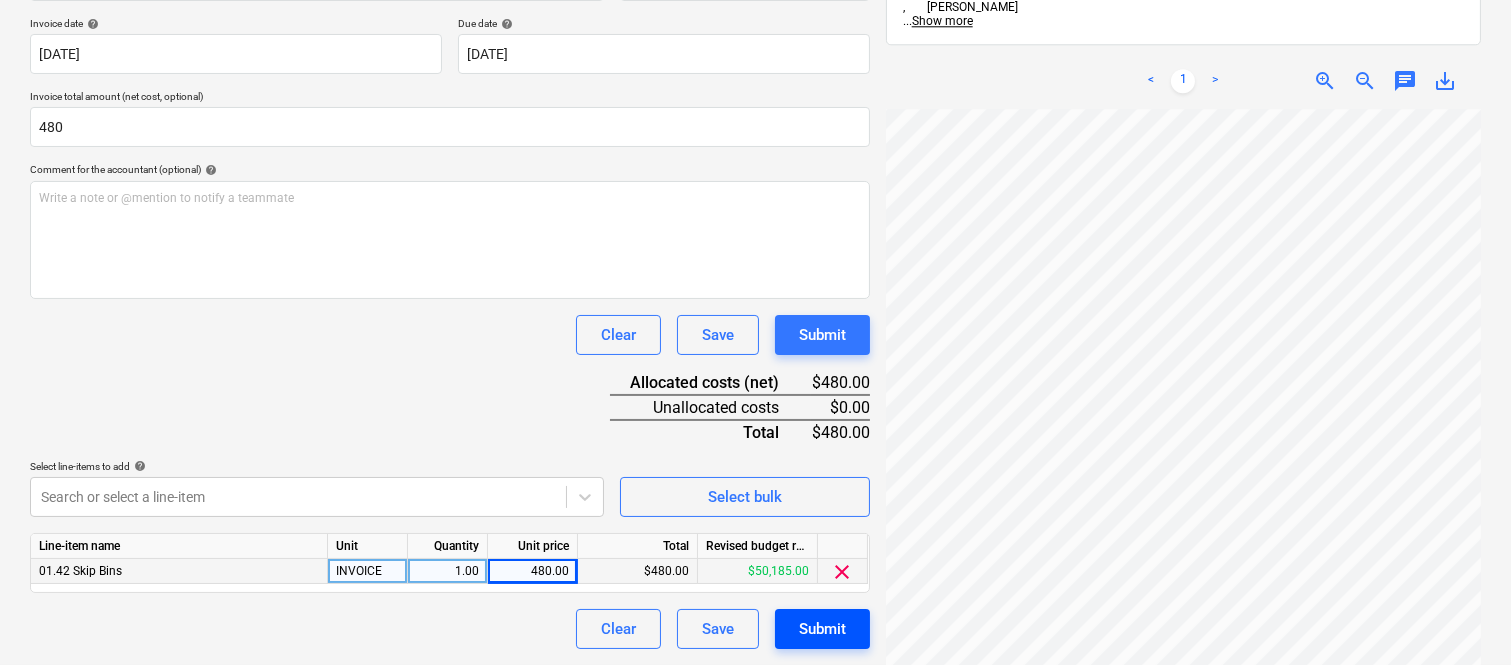 click on "Submit" at bounding box center (822, 629) 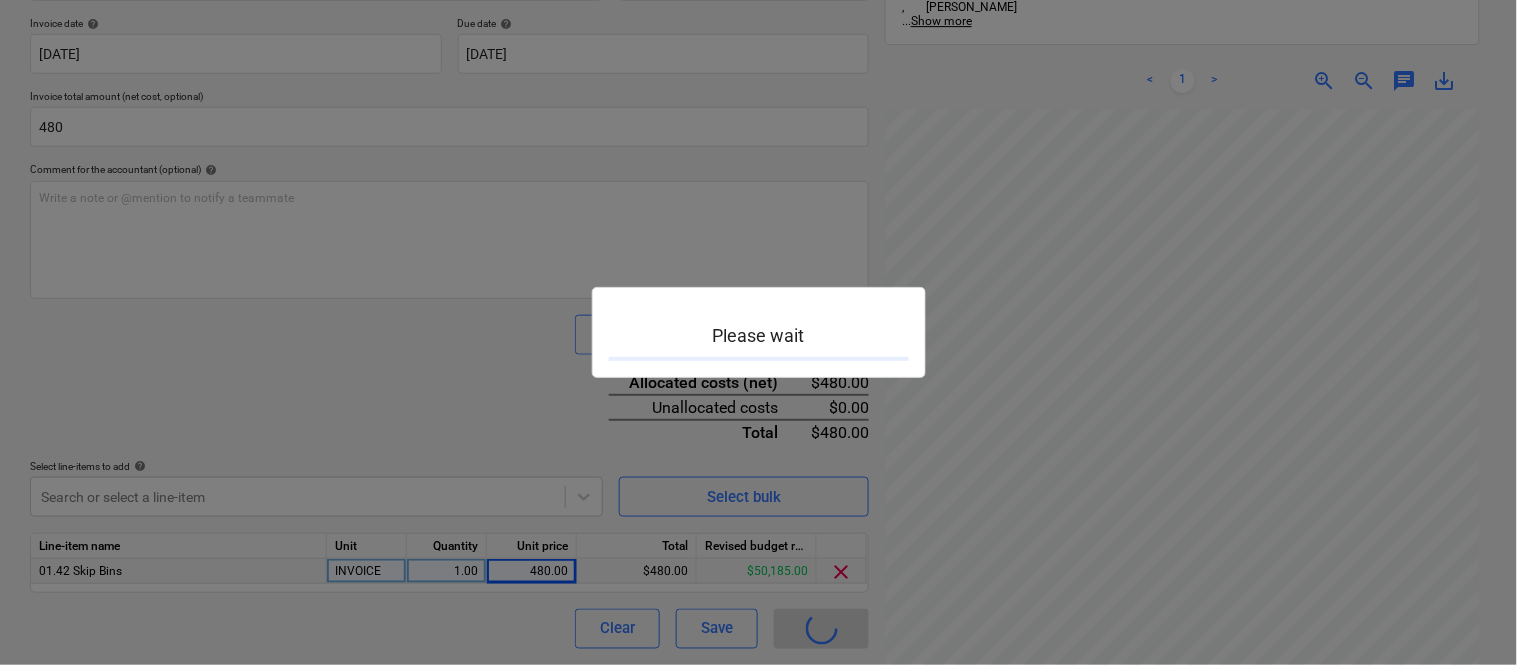 scroll, scrollTop: 0, scrollLeft: 0, axis: both 